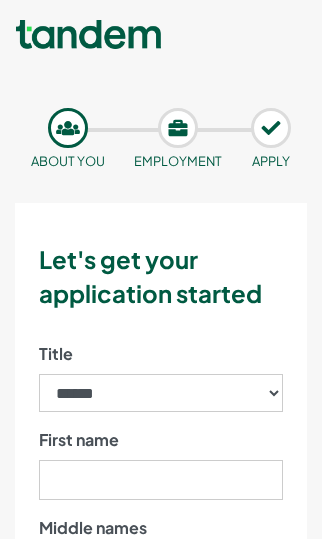 scroll, scrollTop: 0, scrollLeft: 0, axis: both 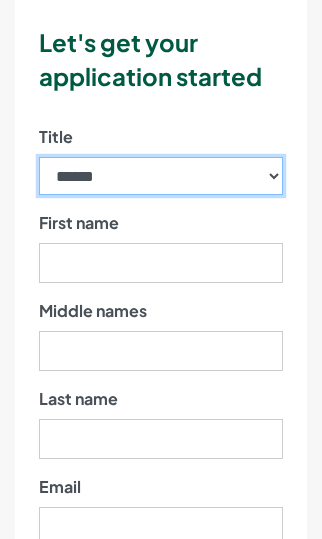 click on "******
**
***
****
**
**
****" at bounding box center [161, 176] 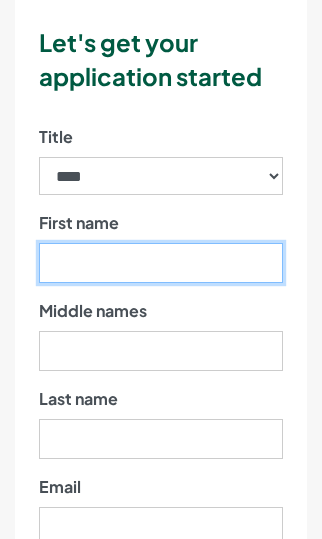 click on "First name" at bounding box center [161, 263] 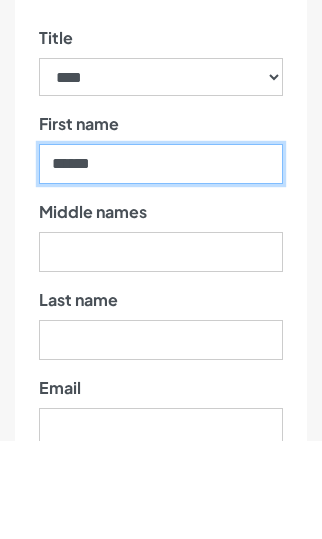 type on "******" 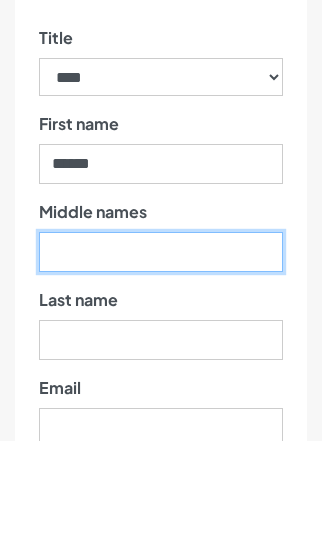 click on "Middle names" at bounding box center [161, 351] 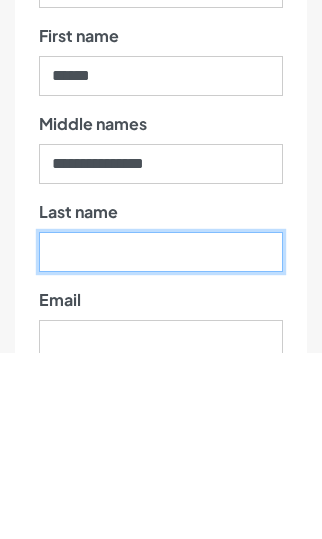 click on "Last name" at bounding box center [161, 423] 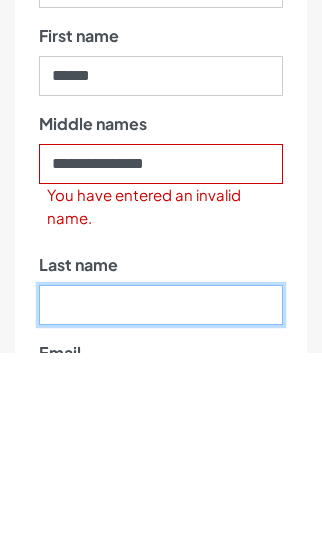 scroll, scrollTop: 240, scrollLeft: 0, axis: vertical 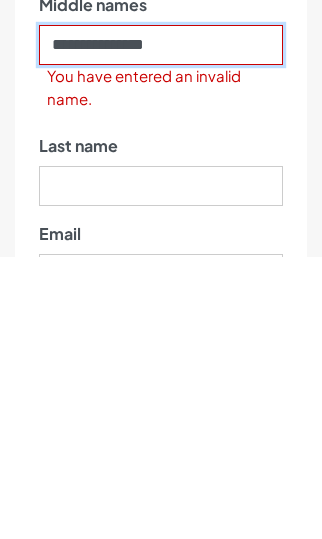 click on "**********" at bounding box center [161, 328] 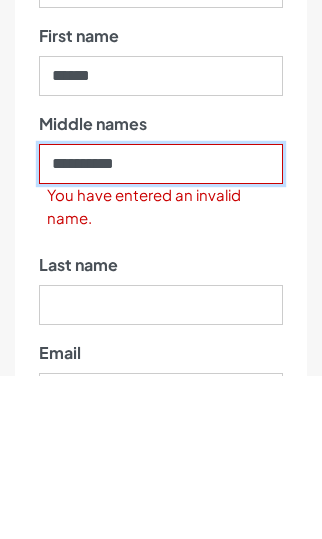 type on "*********" 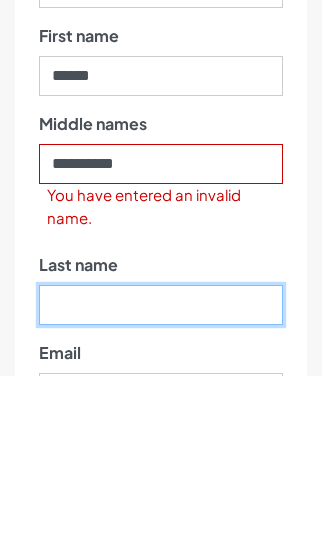 click on "Last name" at bounding box center [161, 469] 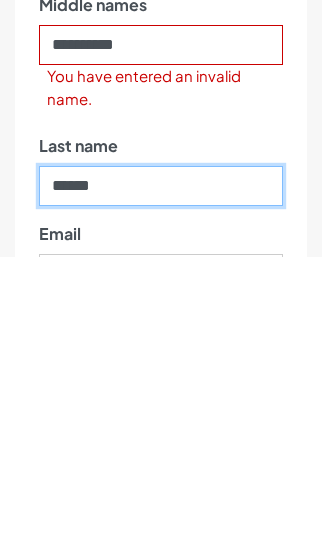 type on "*****" 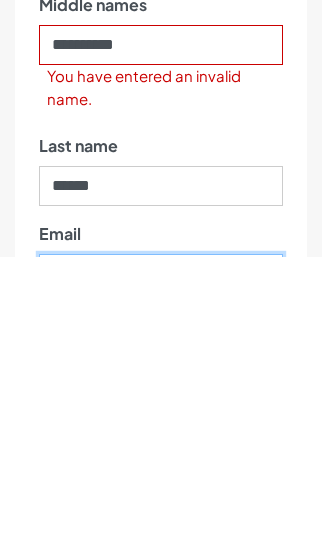 click on "Email" at bounding box center [161, 541] 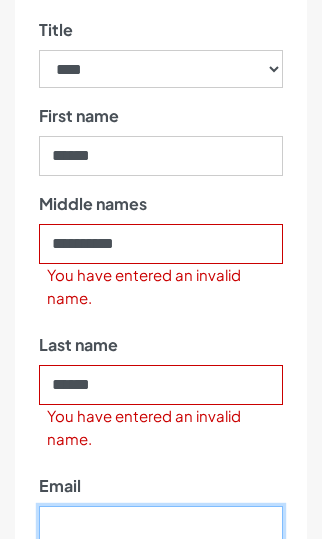 scroll, scrollTop: 270, scrollLeft: 0, axis: vertical 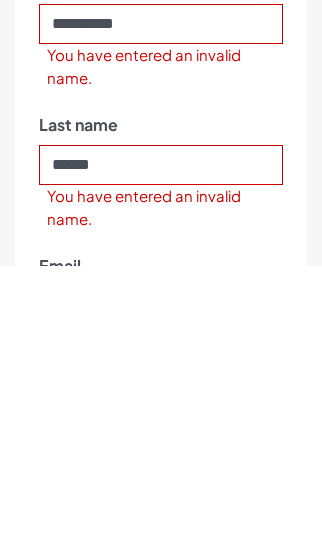 type on "**********" 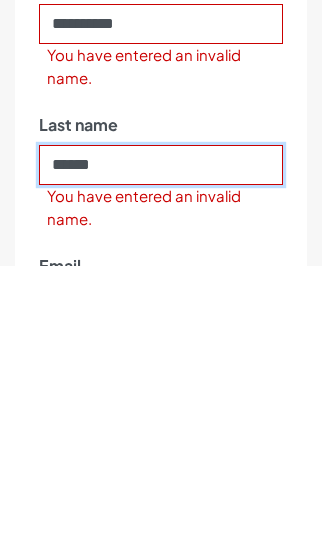 click on "*****" at bounding box center (161, 439) 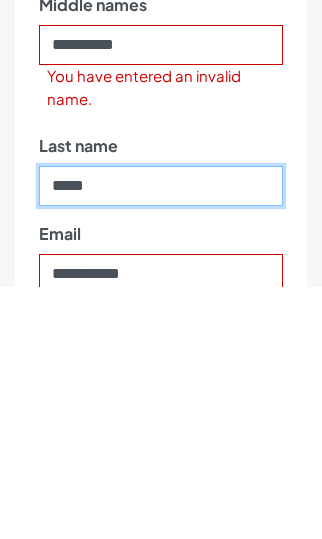 type on "*****" 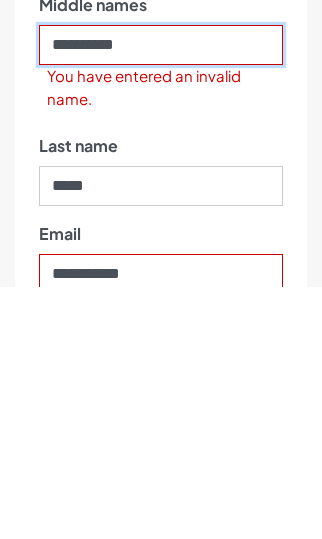 click on "*********" at bounding box center (161, 298) 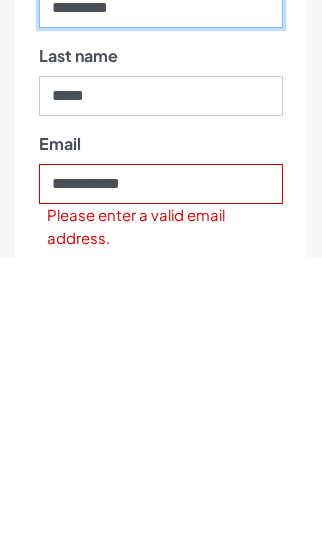 type on "*********" 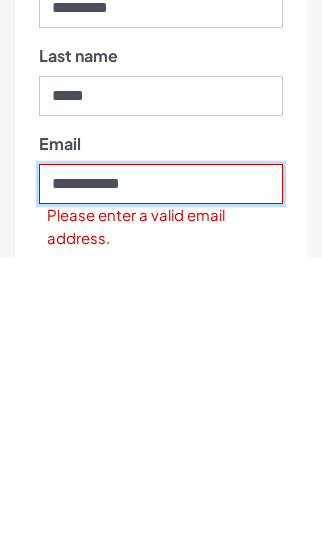 click on "**********" at bounding box center [161, 467] 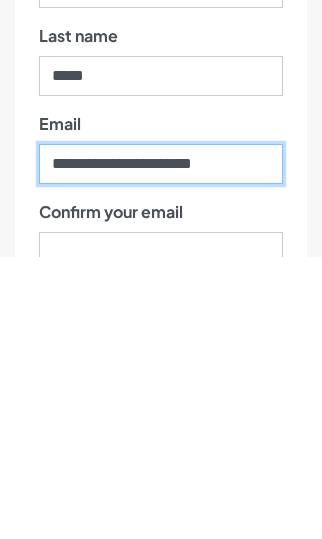 type on "**********" 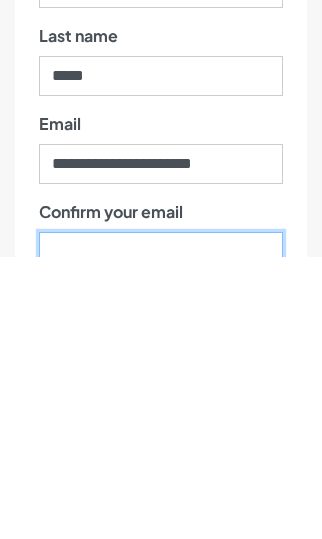 click on "Confirm your email" at bounding box center [161, 535] 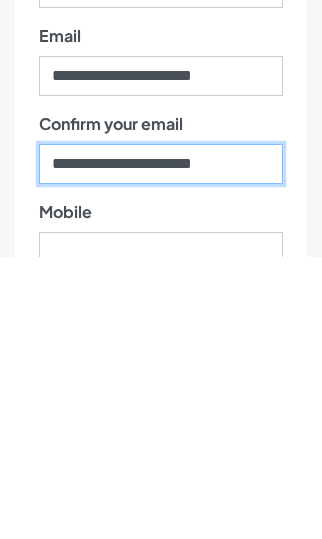 type on "**********" 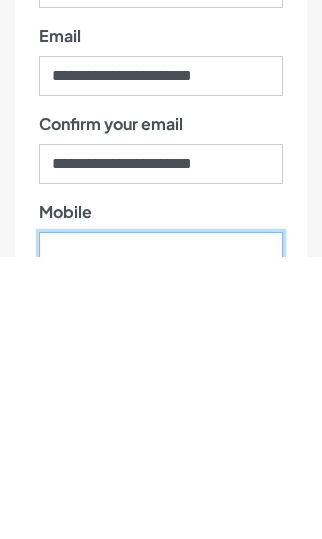 click on "Mobile" at bounding box center [161, 535] 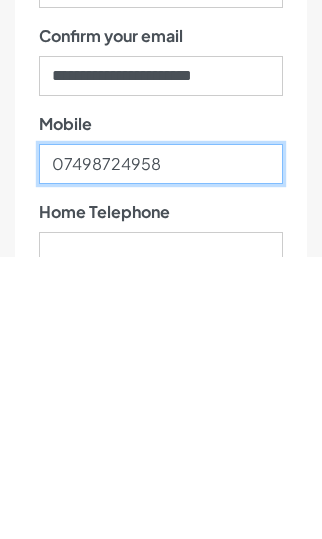 type on "07498724958" 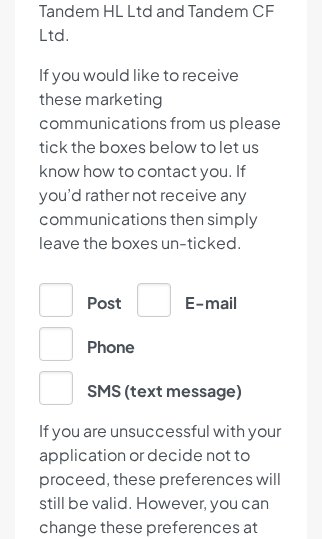 scroll, scrollTop: 1445, scrollLeft: 0, axis: vertical 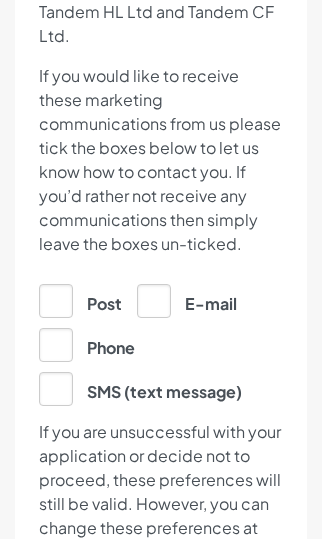 click on "E-mail" at bounding box center (187, 300) 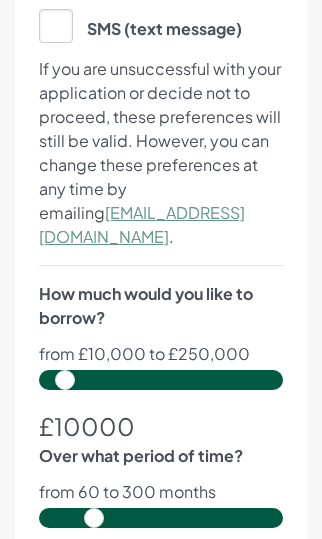 scroll, scrollTop: 1808, scrollLeft: 0, axis: vertical 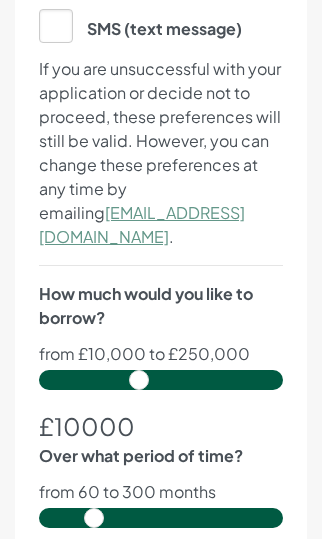 type on "106500" 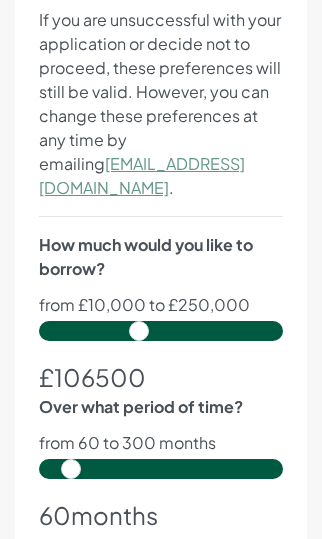 scroll, scrollTop: 1857, scrollLeft: 0, axis: vertical 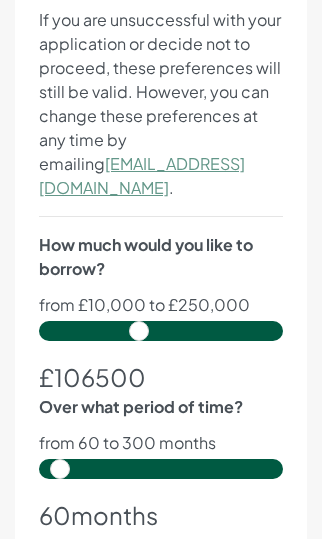 type on "60" 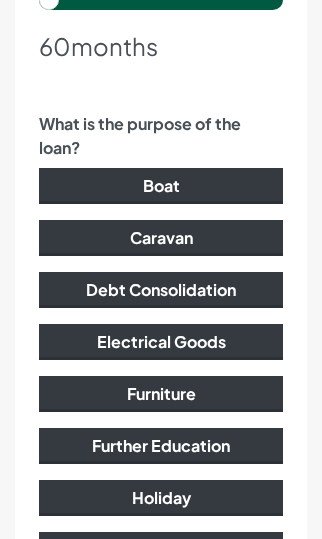 click on "Debt Consolidation" at bounding box center (161, 290) 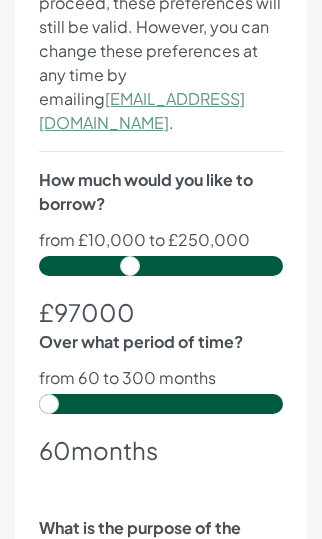 scroll, scrollTop: 1921, scrollLeft: 0, axis: vertical 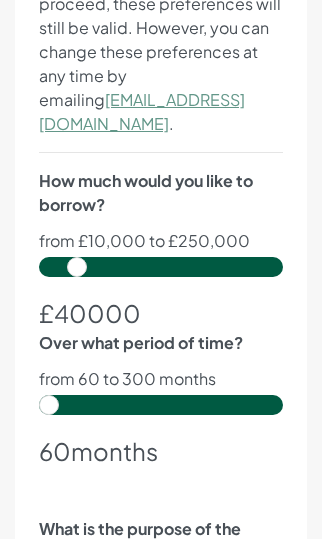 click at bounding box center [161, 267] 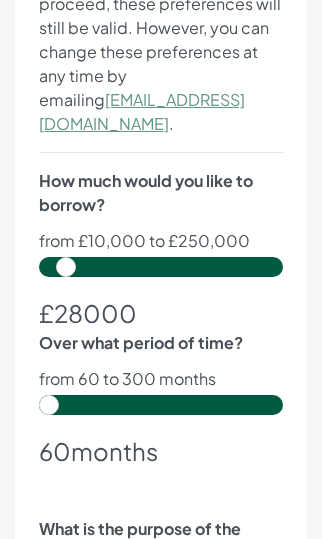 click on "28000" at bounding box center [95, 313] 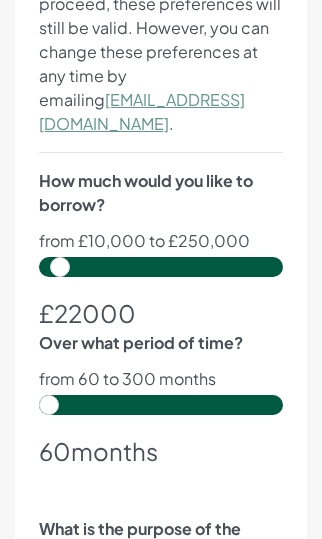 click at bounding box center [161, 267] 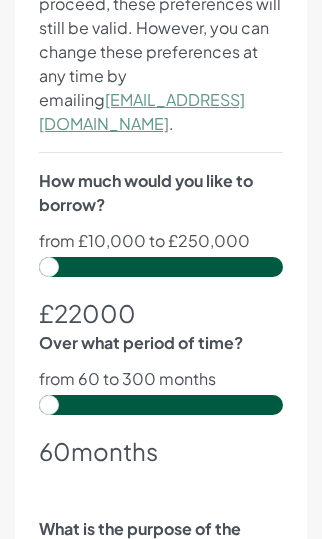 type on "10000" 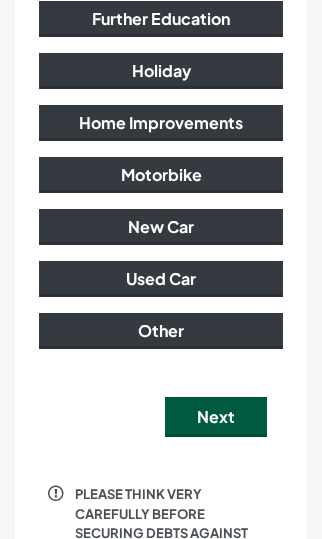 scroll, scrollTop: 2756, scrollLeft: 0, axis: vertical 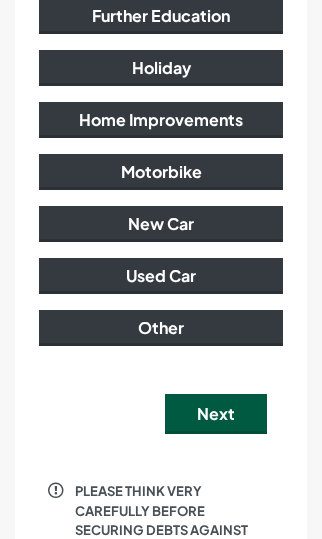click on "Next" at bounding box center [216, 414] 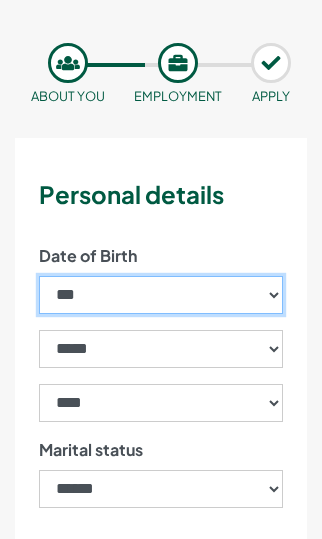 click on "***
* * * * * * * * * ** ** ** ** ** ** ** ** ** ** ** ** ** ** ** ** ** ** ** ** ** **" at bounding box center (161, 295) 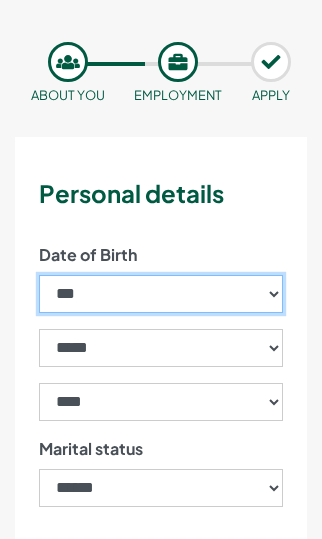 select on "**" 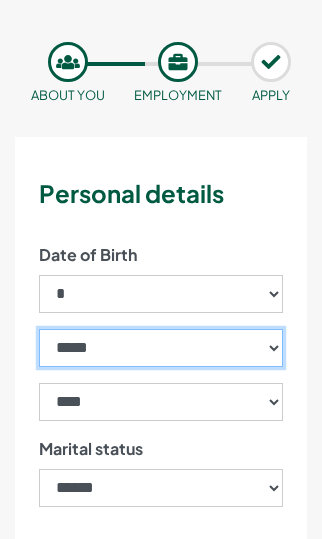 click on "*****
*******
********
*****
*****
***
****
****
******
*********
*******
********
********" at bounding box center (161, 348) 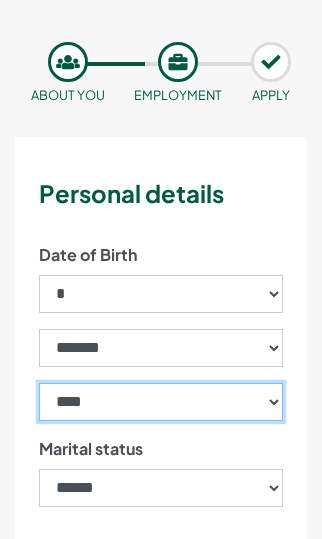 click on "****
**** **** **** **** **** **** **** **** **** **** **** **** **** **** **** **** **** **** **** **** **** **** **** **** **** **** **** **** **** **** **** **** **** **** **** **** **** **** **** **** **** **** **** **** **** **** **** **** **** **** **** **** **** **** **** **** **** **** **** **** **** **** **** **** **** **** **** **** **** **** **** **** **** **** **** **** **** **** **** **** **** **** **** **** **** **** **** **** **** **** **** **** **** **** **** **** **** **** **** **** **** **** **** **** **** **** **** **** **** **** **** **** **** **** **** **** **** **** **** **** **** **** **** **** **** ****" at bounding box center [161, 402] 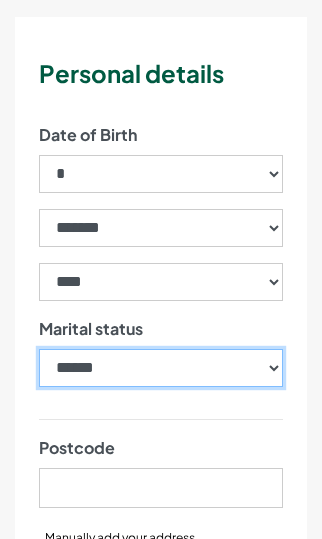 click on "**********" at bounding box center [161, 368] 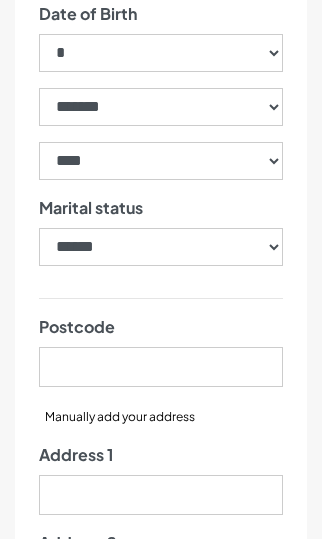 scroll, scrollTop: 468, scrollLeft: 0, axis: vertical 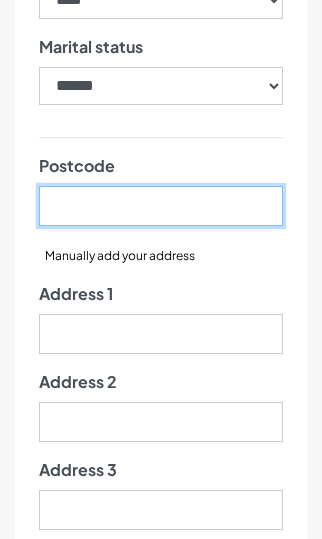 click on "Postcode" at bounding box center [161, 206] 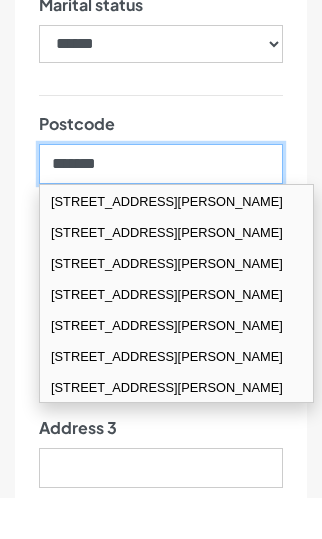scroll, scrollTop: 448, scrollLeft: 0, axis: vertical 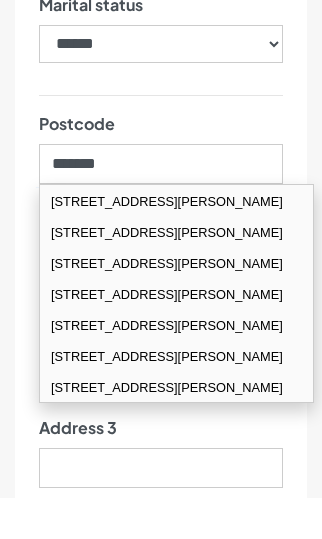 click on "[STREET_ADDRESS][PERSON_NAME]" at bounding box center (176, 336) 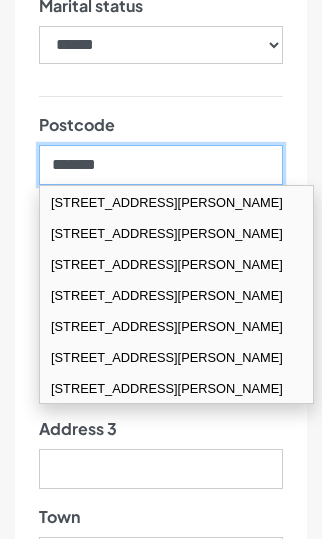 type on "*******" 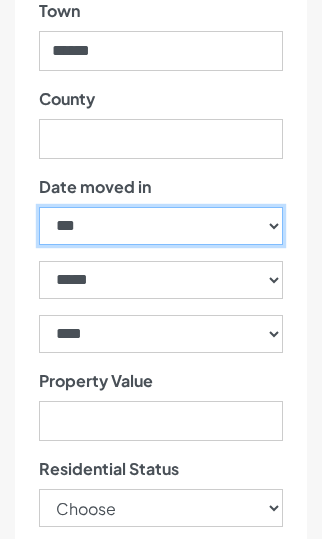 click on "***
* * * * * * * * * ** ** ** ** ** ** ** ** ** ** ** ** ** ** ** ** ** ** ** ** ** **" at bounding box center (161, 226) 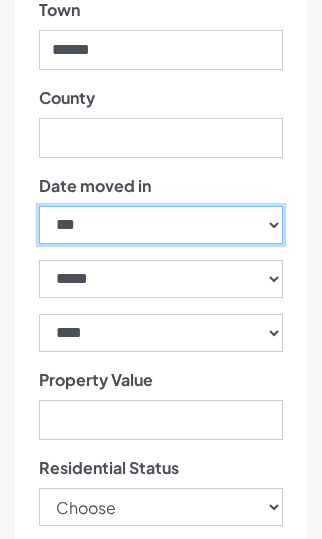 select on "**" 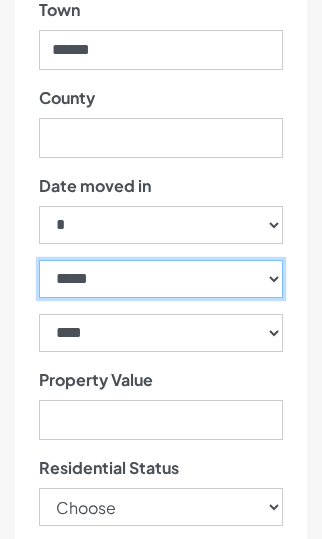click on "*****
*******
********
*****
*****
***
****
****
******
*********
*******
********
********" at bounding box center (161, 279) 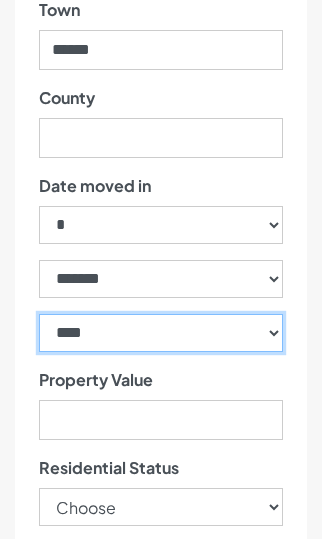 click on "****
**** **** **** **** **** **** **** **** **** **** **** **** **** **** **** **** **** **** **** **** **** **** **** **** **** **** **** **** **** **** **** **** **** **** **** **** **** **** **** **** **** **** **** **** **** **** **** **** **** **** **** **** **** **** **** **** **** **** **** **** **** **** **** **** **** **** **** **** **** **** **** **** **** **** **** **** **** **** **** **** **** **** **** **** **** **** **** **** **** **** **** **** **** **** **** **** **** **** **** **** **** **** **** **** **** **** **** **** **** **** **** **** **** **** **** **** **** **** **** **** **** **** **** **** **** ****" at bounding box center [161, 333] 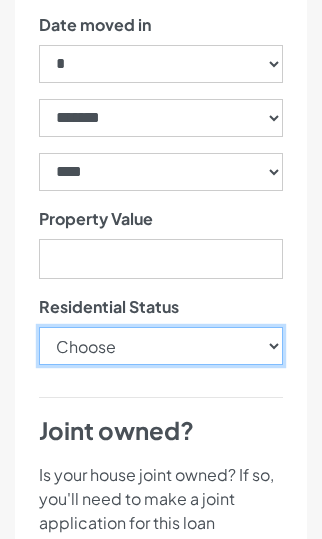 click on "Choose
Owner Occupier
Owner Non Occupier
Living With Parents
Property Owned By Partner
Tenant - Council
Tenant - Housing Association
Tenant - Lodger
Tenant - Private
Living with Friends
Military Accommodation
Works Accommodation" at bounding box center [161, 346] 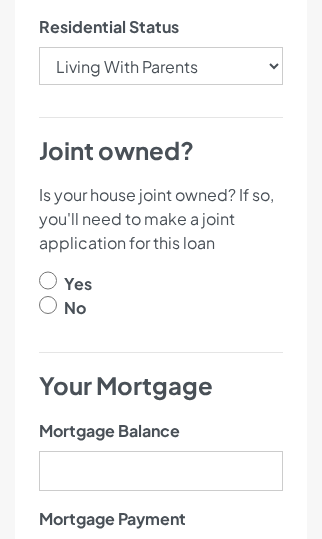 click at bounding box center [48, 305] 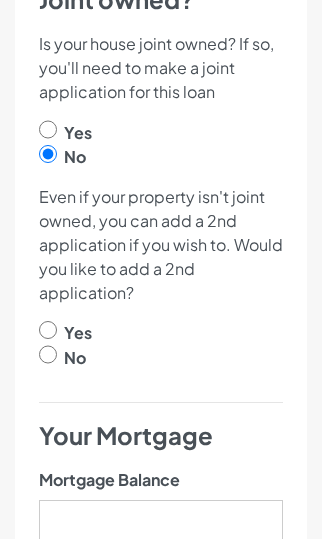 scroll, scrollTop: 1630, scrollLeft: 0, axis: vertical 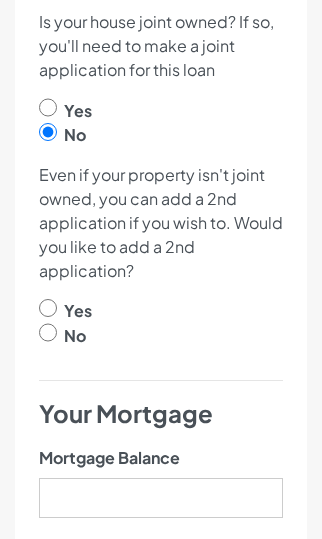click at bounding box center (48, 332) 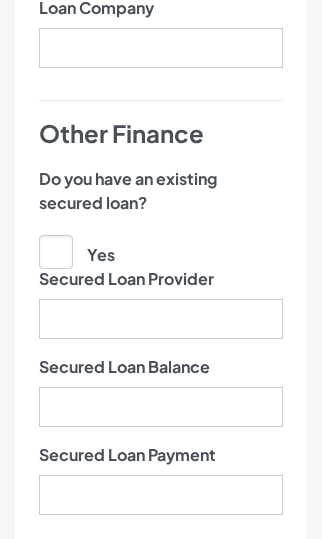 scroll, scrollTop: 2263, scrollLeft: 0, axis: vertical 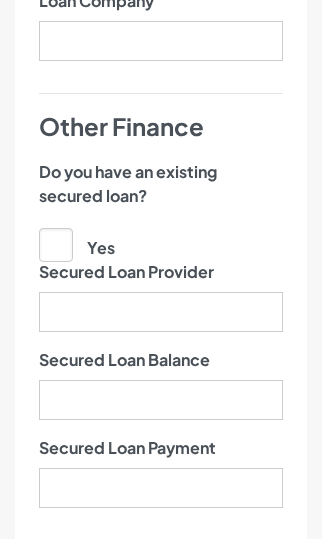 click on "Yes" at bounding box center [77, 244] 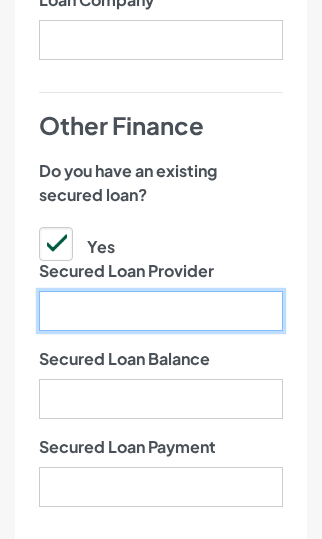 click on "Secured Loan Provider" at bounding box center (161, 311) 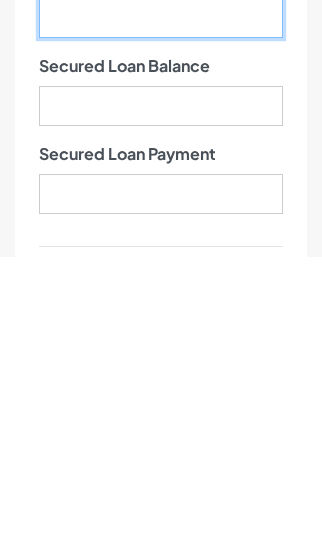 scroll, scrollTop: 2279, scrollLeft: 0, axis: vertical 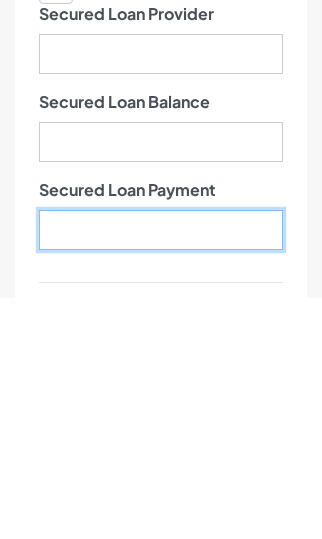 click on "Secured Loan Payment" at bounding box center (161, 472) 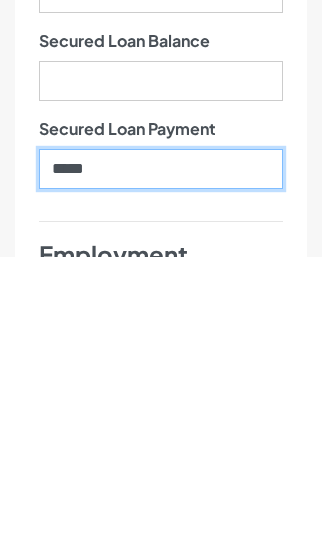 type on "******" 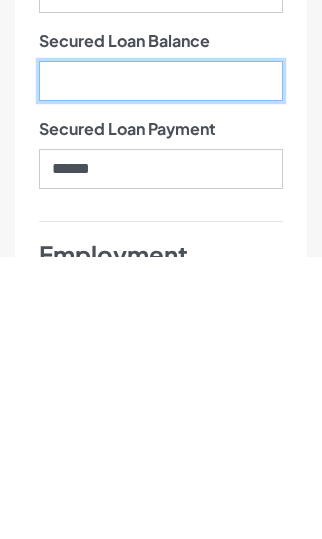 click on "Secured Loan Balance" at bounding box center [161, 364] 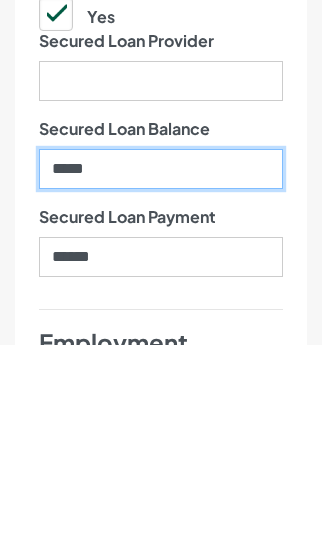 type on "******" 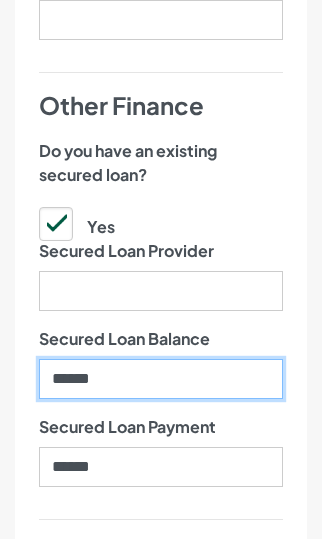 scroll, scrollTop: 2257, scrollLeft: 0, axis: vertical 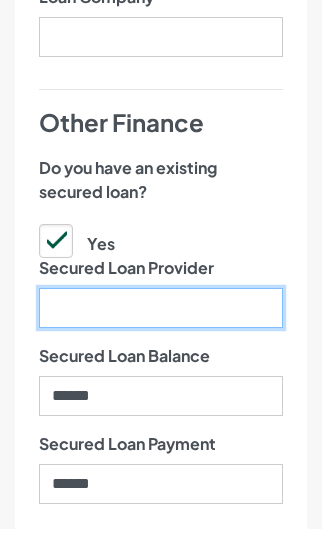 click on "Secured Loan Provider" at bounding box center (161, 318) 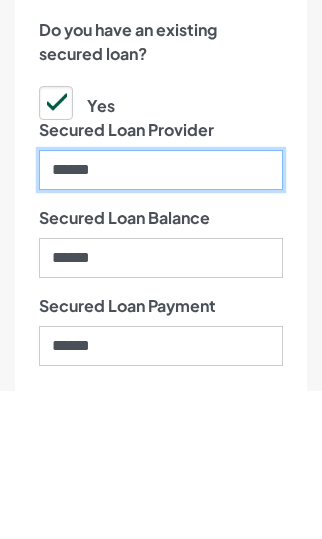 type on "*****" 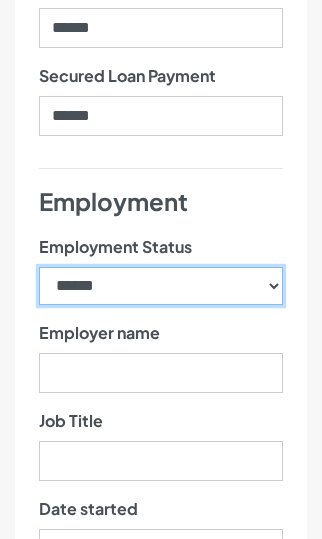 click on "**********" at bounding box center (161, 286) 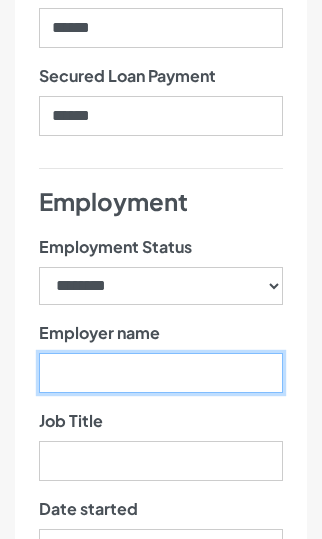 click on "Employer name" at bounding box center [161, 373] 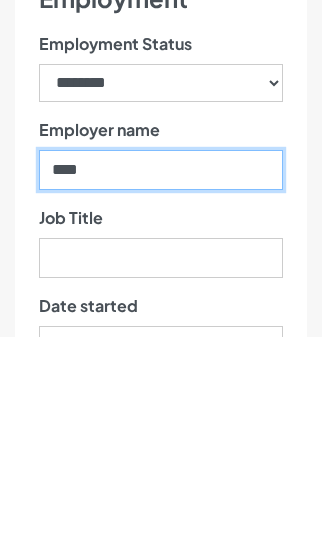 type on "***" 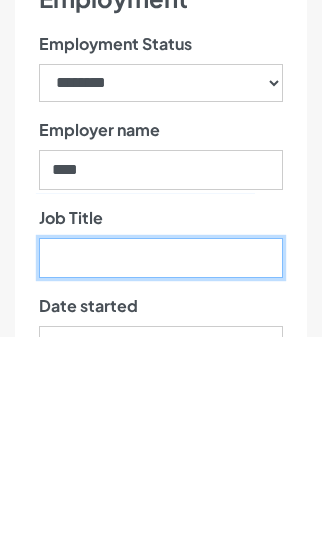 click on "Job Title" at bounding box center [161, 461] 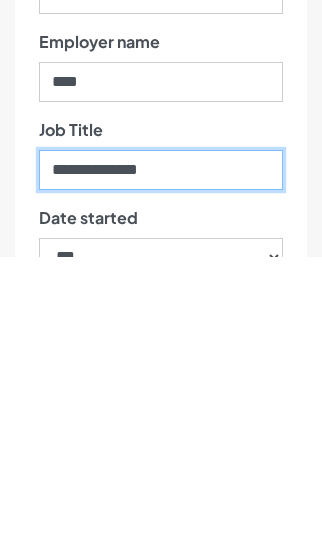 type on "**********" 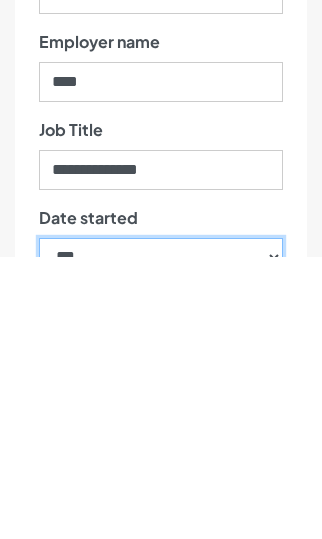 click on "***
* * * * * * * * * ** ** ** ** ** ** ** ** ** ** ** ** ** ** ** ** ** ** ** ** ** **" at bounding box center [161, 540] 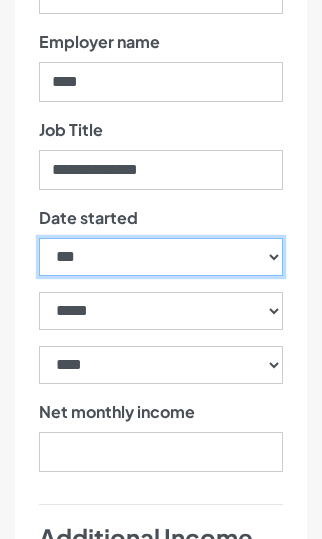 select on "**" 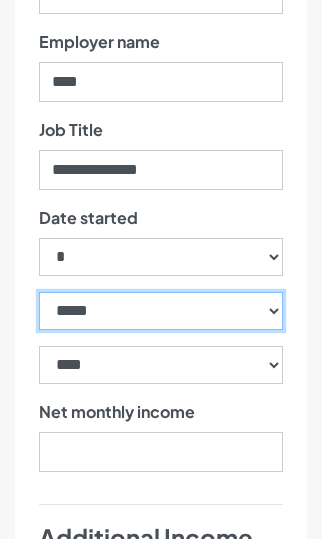 click on "*****
*******
********
*****
*****
***
****
****
******
*********
*******
********
********" at bounding box center [161, 311] 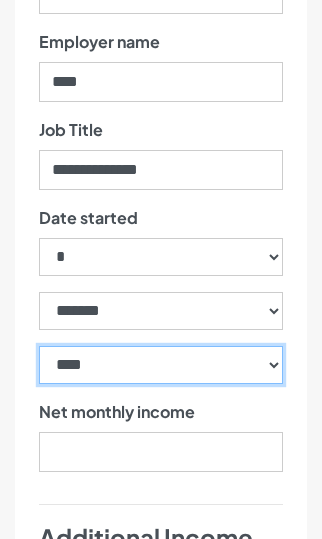 click on "****
**** **** **** **** **** **** **** **** **** **** **** **** **** **** **** **** **** **** **** **** **** **** **** **** **** **** **** **** **** **** **** **** **** **** **** **** **** **** **** **** **** **** **** **** **** **** **** **** **** **** **** **** **** **** **** **** **** **** **** **** **** **** **** **** **** **** **** **** **** **** **** **** **** **** **** **** **** **** **** **** **** **** **** **** **** **** **** **** **** **** **** **** **** **** **** **** **** **** **** **** **** **** **** **** **** **** **** **** **** **** **** **** **** **** **** **** **** **** **** **** **** **** **** **** **** ****" at bounding box center (161, 365) 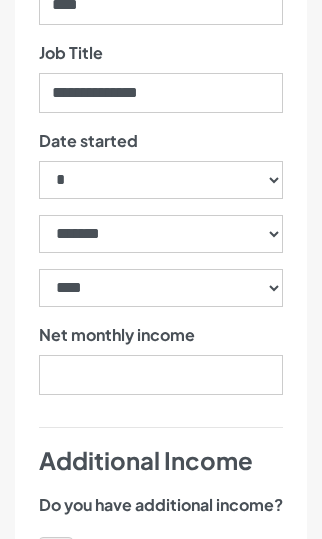 scroll, scrollTop: 3005, scrollLeft: 0, axis: vertical 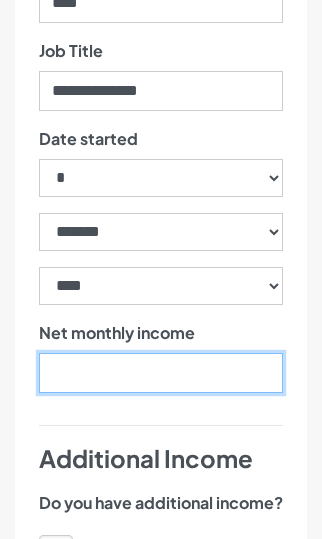 click on "Net monthly income" at bounding box center (161, 373) 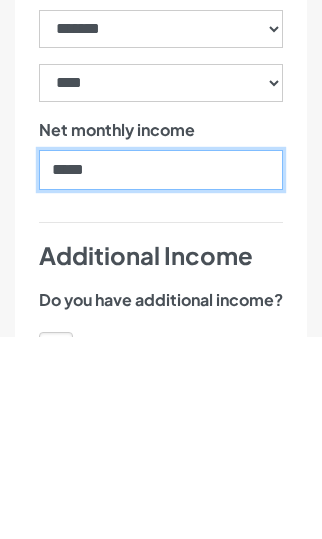 type on "******" 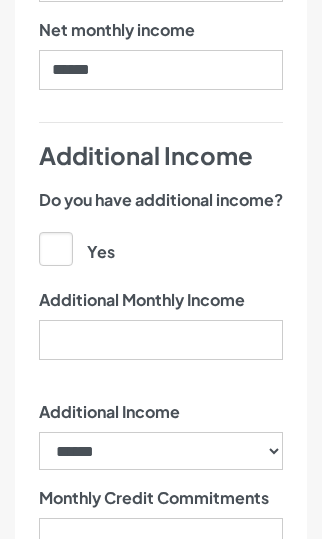click on "Yes" at bounding box center [77, 248] 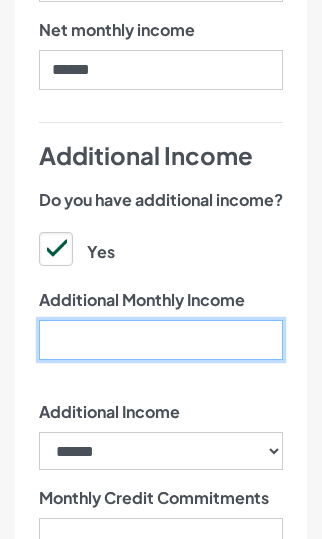 click on "Additional Monthly Income" at bounding box center [161, 340] 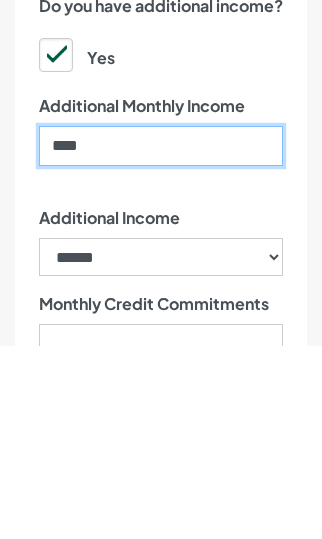 type on "****" 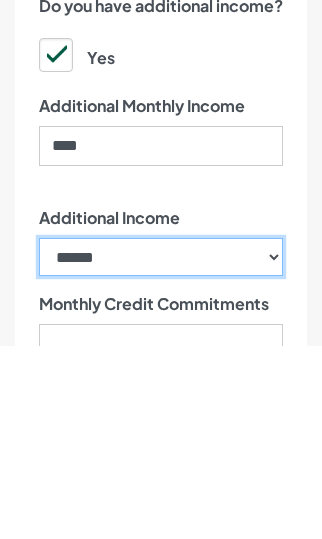 click on "**********" at bounding box center [161, 451] 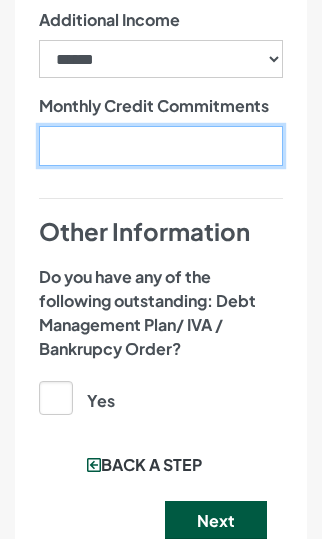click on "Monthly Credit Commitments" at bounding box center (161, 146) 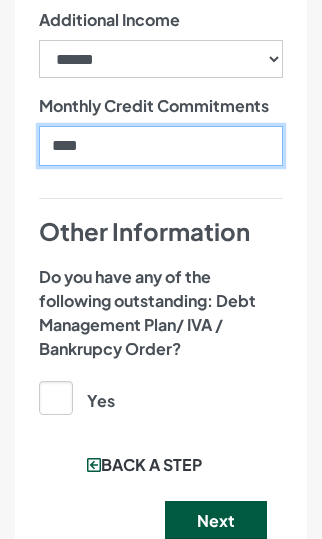 type on "****" 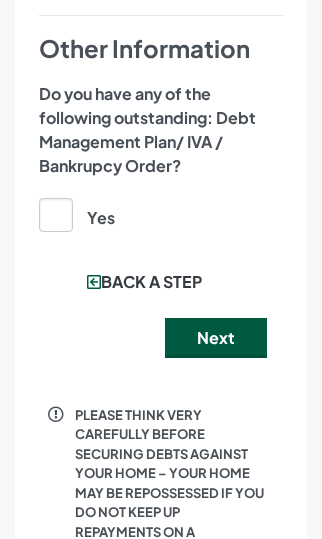 scroll, scrollTop: 3887, scrollLeft: 0, axis: vertical 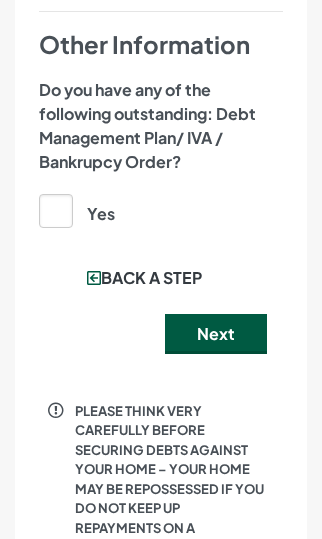 click on "Next" at bounding box center [216, 334] 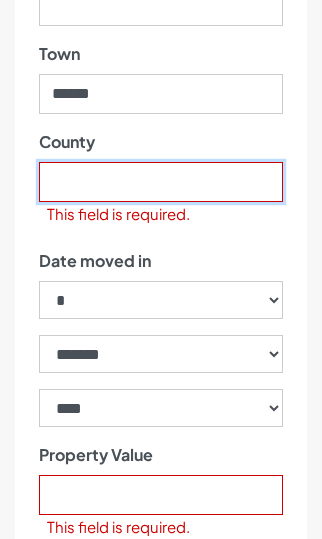 click on "County" at bounding box center [161, 182] 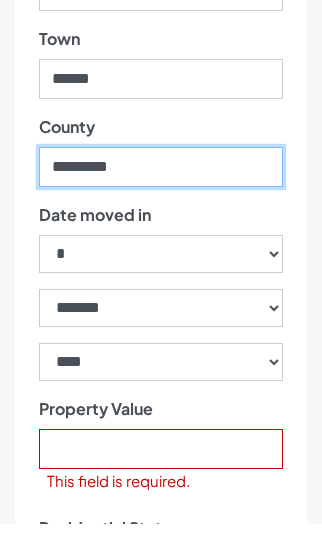 type on "*********" 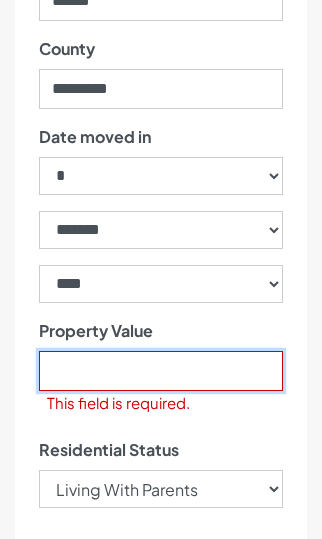 click on "Property Value" at bounding box center [161, 371] 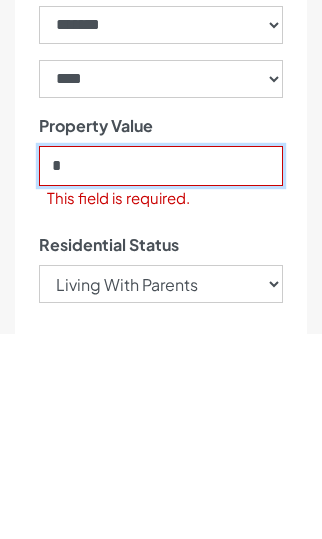type on "**" 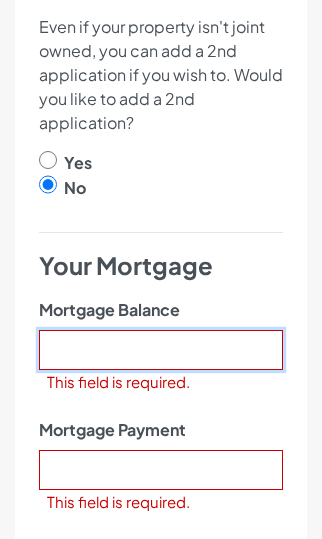 click on "Mortgage Balance" at bounding box center (161, 350) 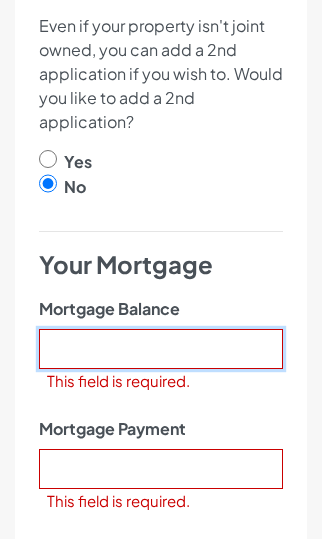 scroll, scrollTop: 1778, scrollLeft: 0, axis: vertical 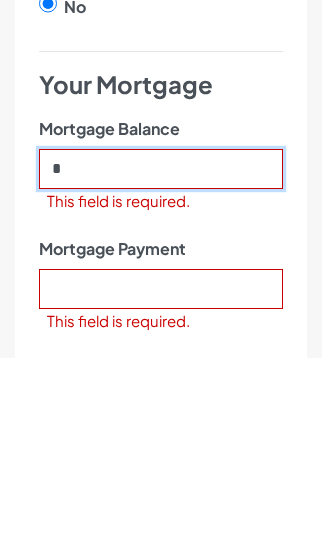 type on "**" 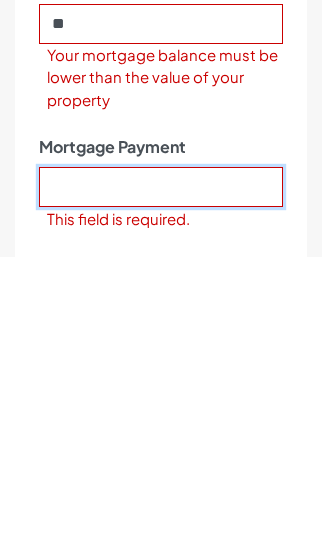 click on "Mortgage Payment" at bounding box center (161, 470) 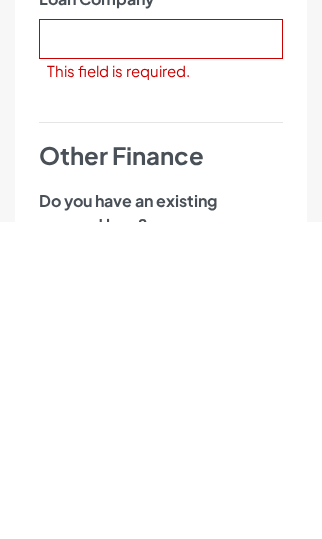 scroll, scrollTop: 2066, scrollLeft: 0, axis: vertical 